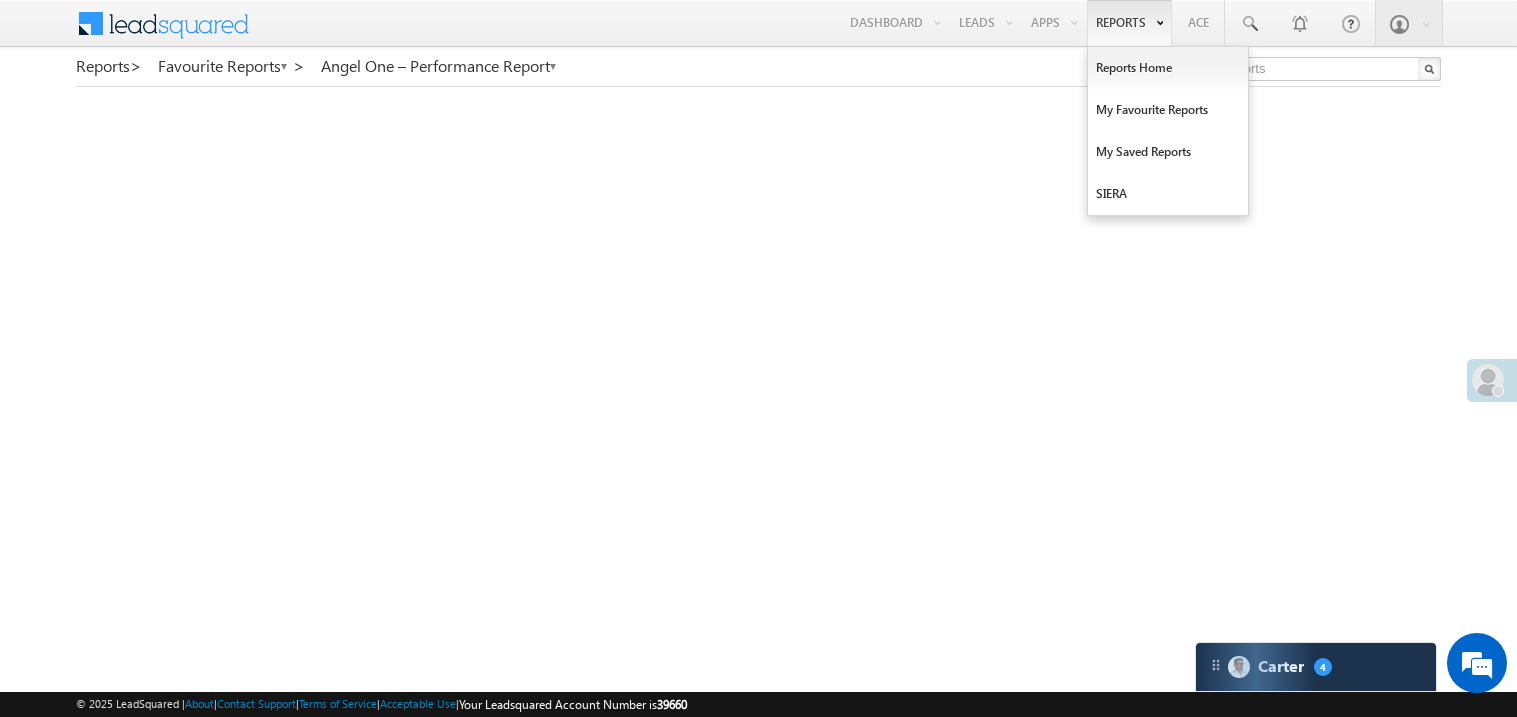 scroll, scrollTop: 0, scrollLeft: 0, axis: both 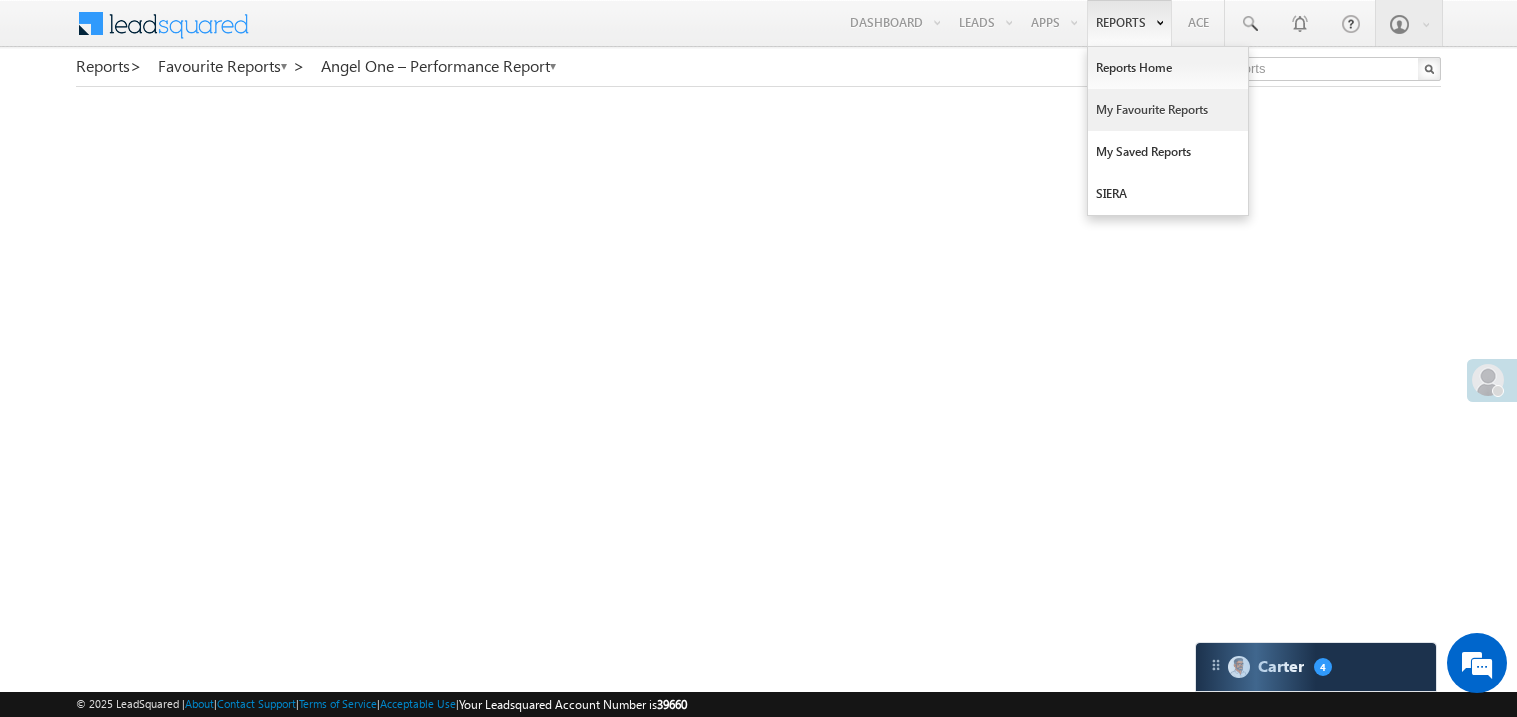 click on "My Favourite Reports" at bounding box center [1168, 110] 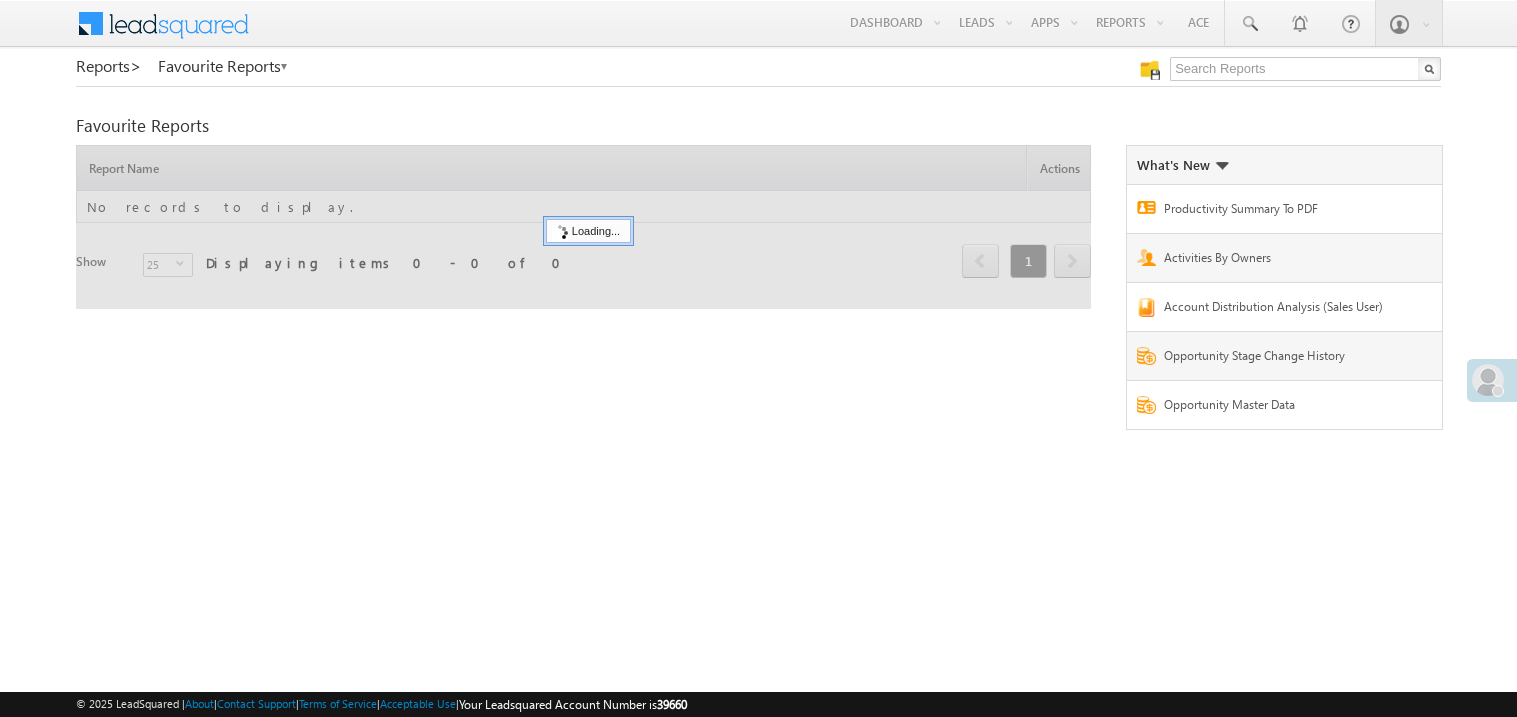 scroll, scrollTop: 0, scrollLeft: 0, axis: both 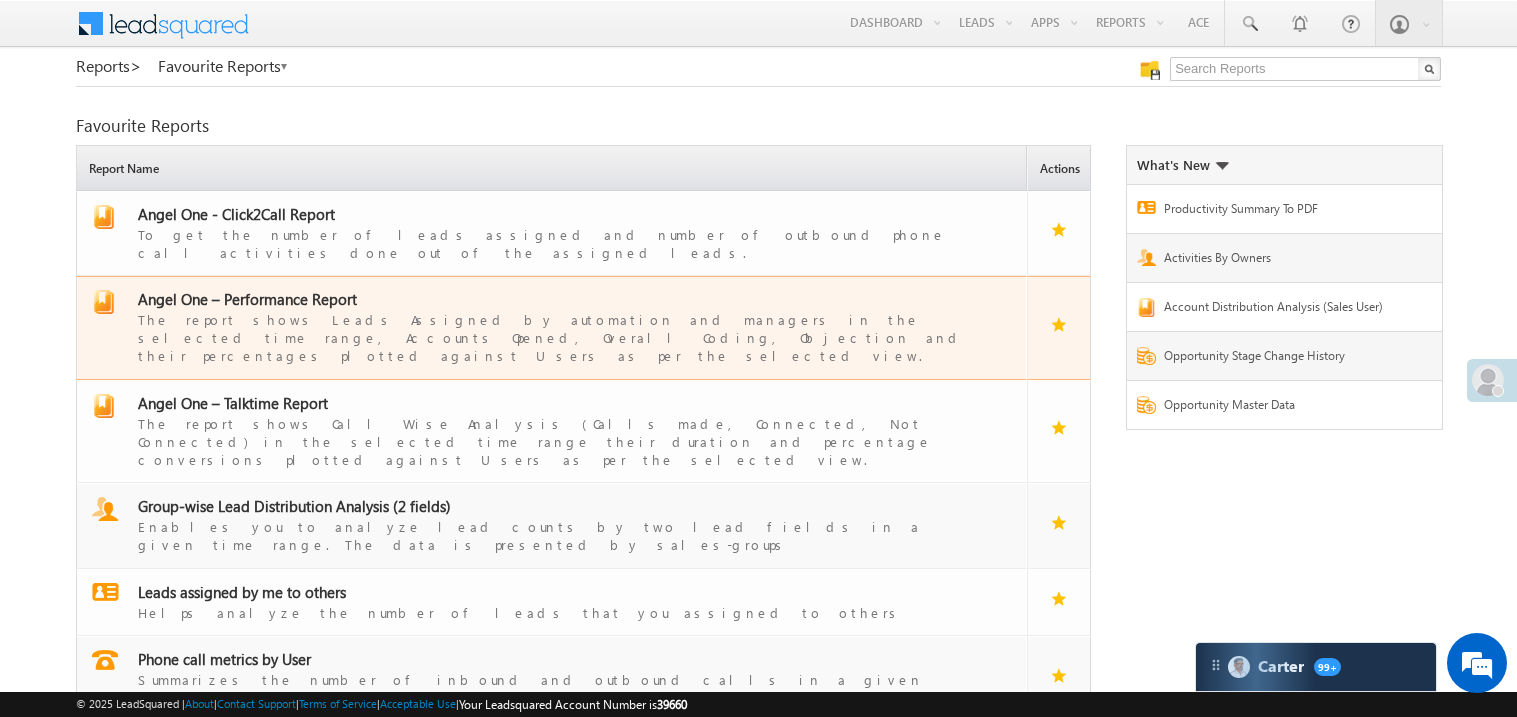 click on "Angel One – Performance Report" at bounding box center [247, 299] 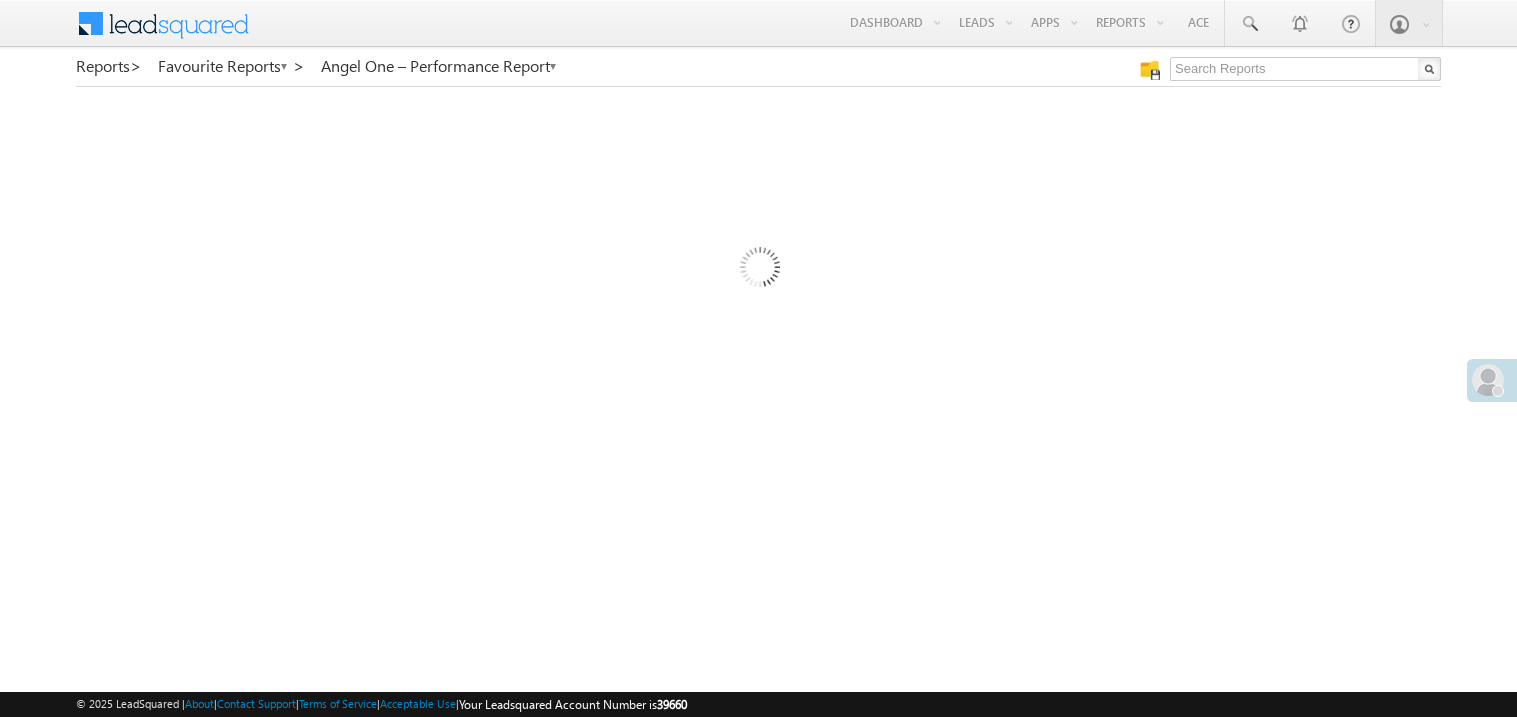 scroll, scrollTop: 0, scrollLeft: 0, axis: both 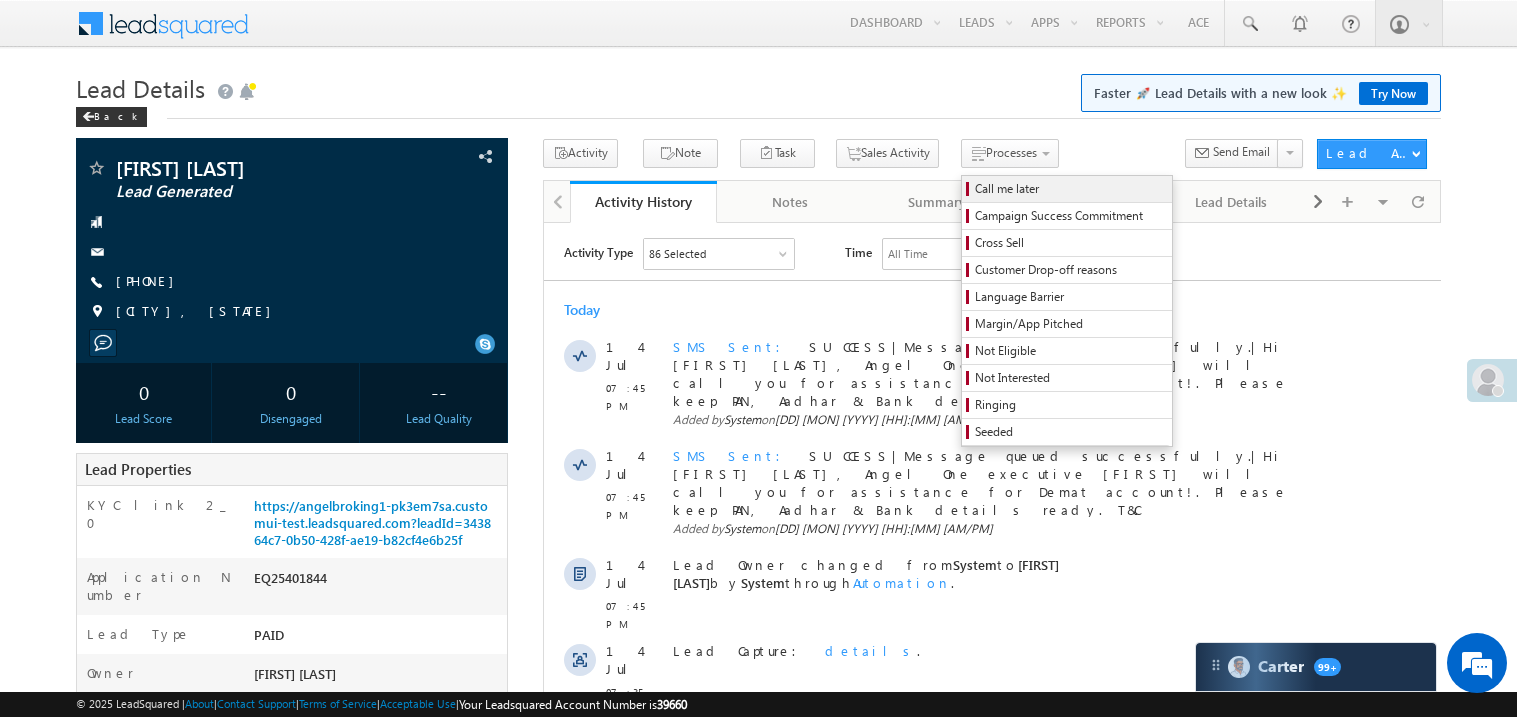 click on "Call me later" at bounding box center [1070, 189] 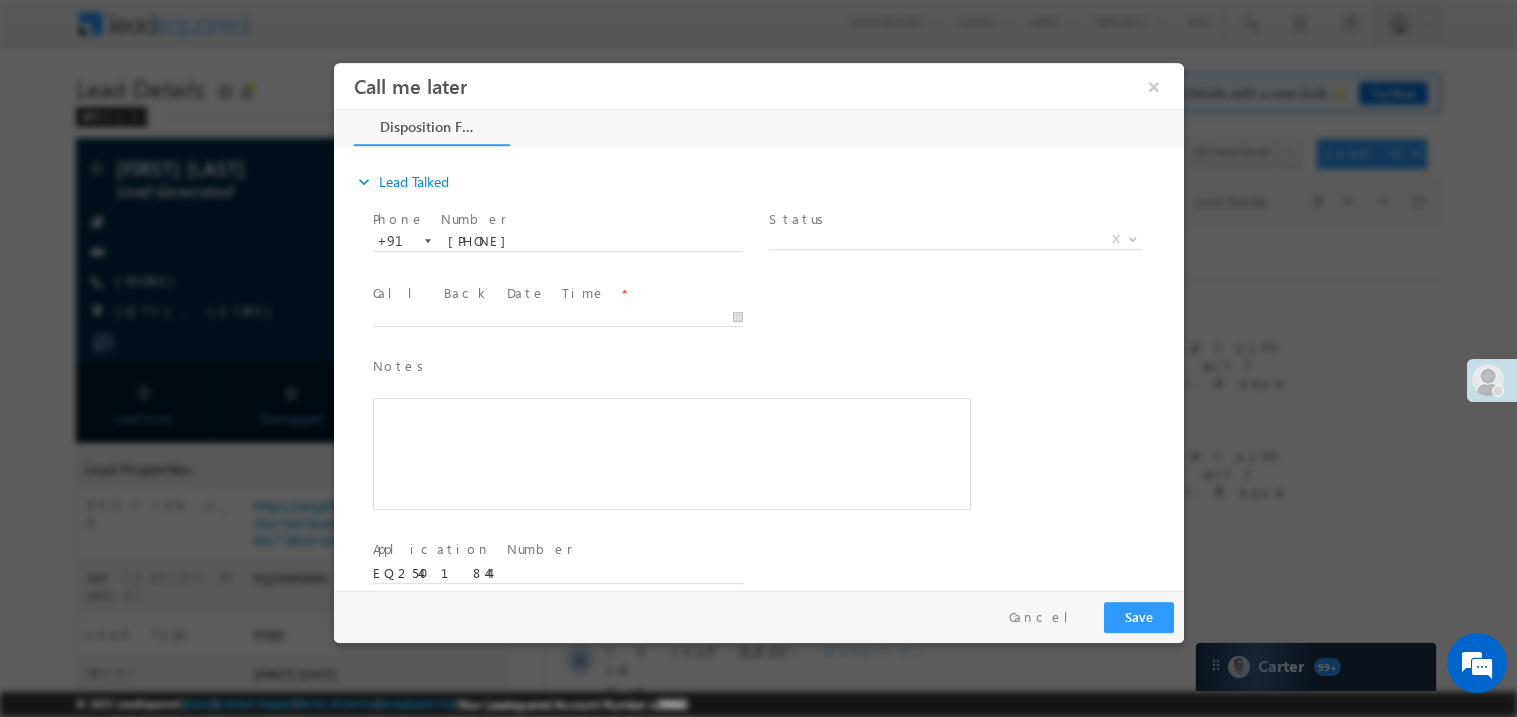 scroll, scrollTop: 0, scrollLeft: 0, axis: both 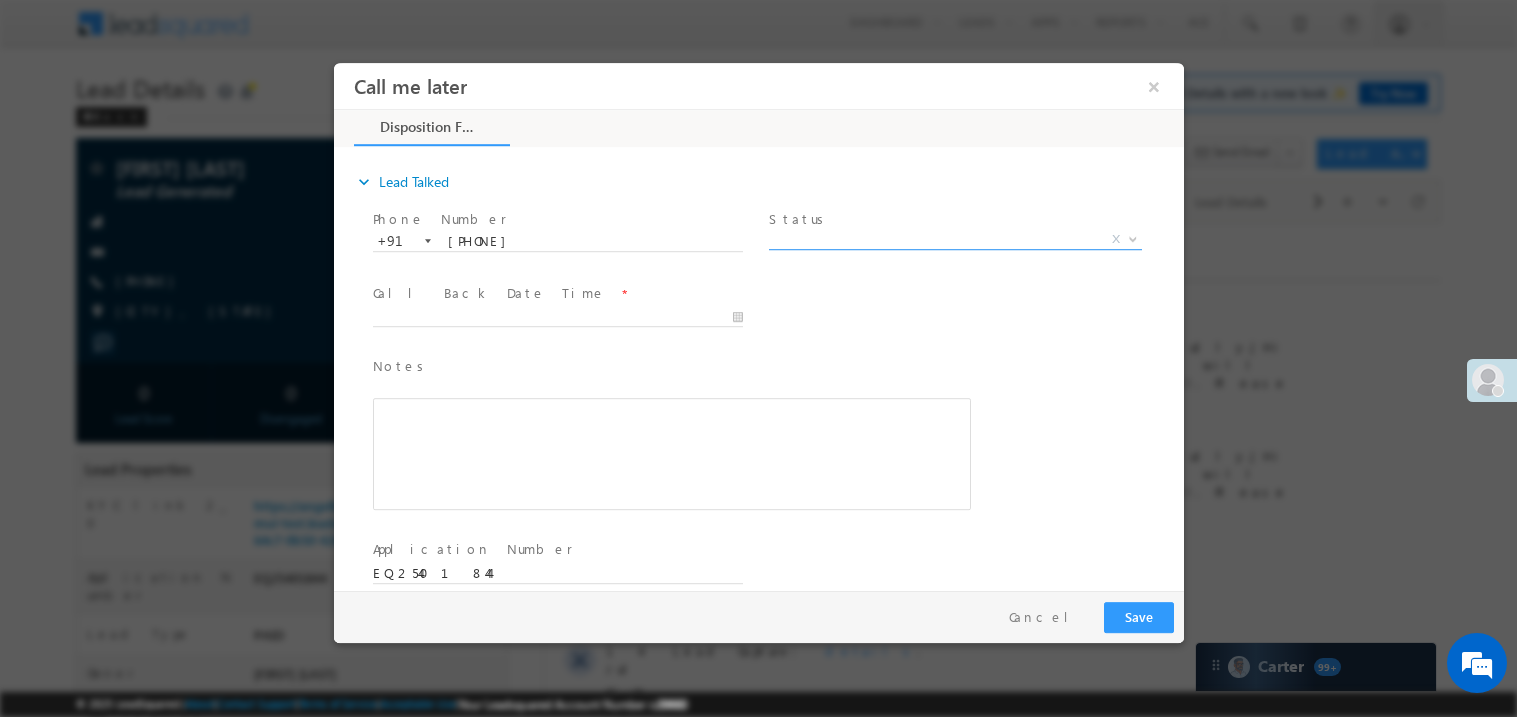 click on "X" at bounding box center [954, 239] 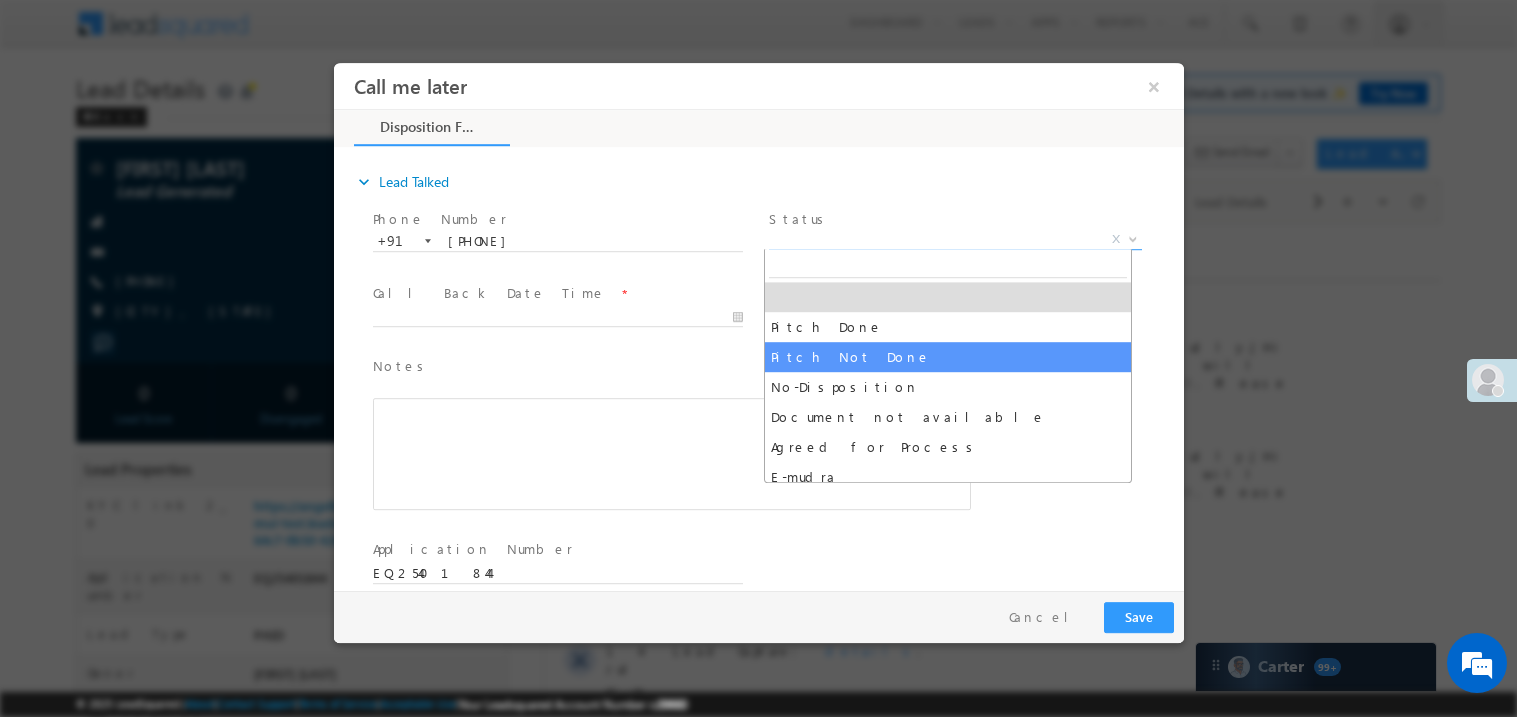 select on "Pitch Not Done" 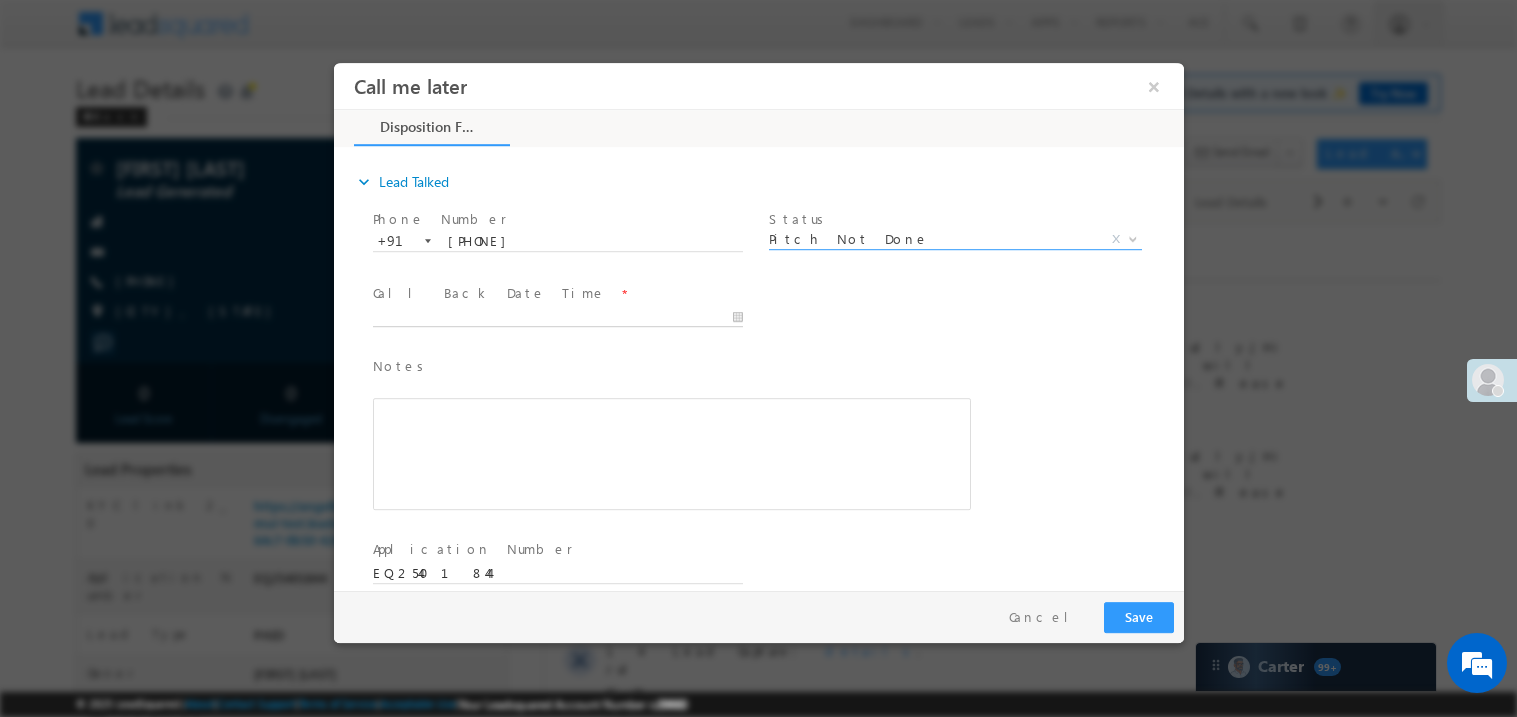 click on "Call me later
×" at bounding box center (758, 325) 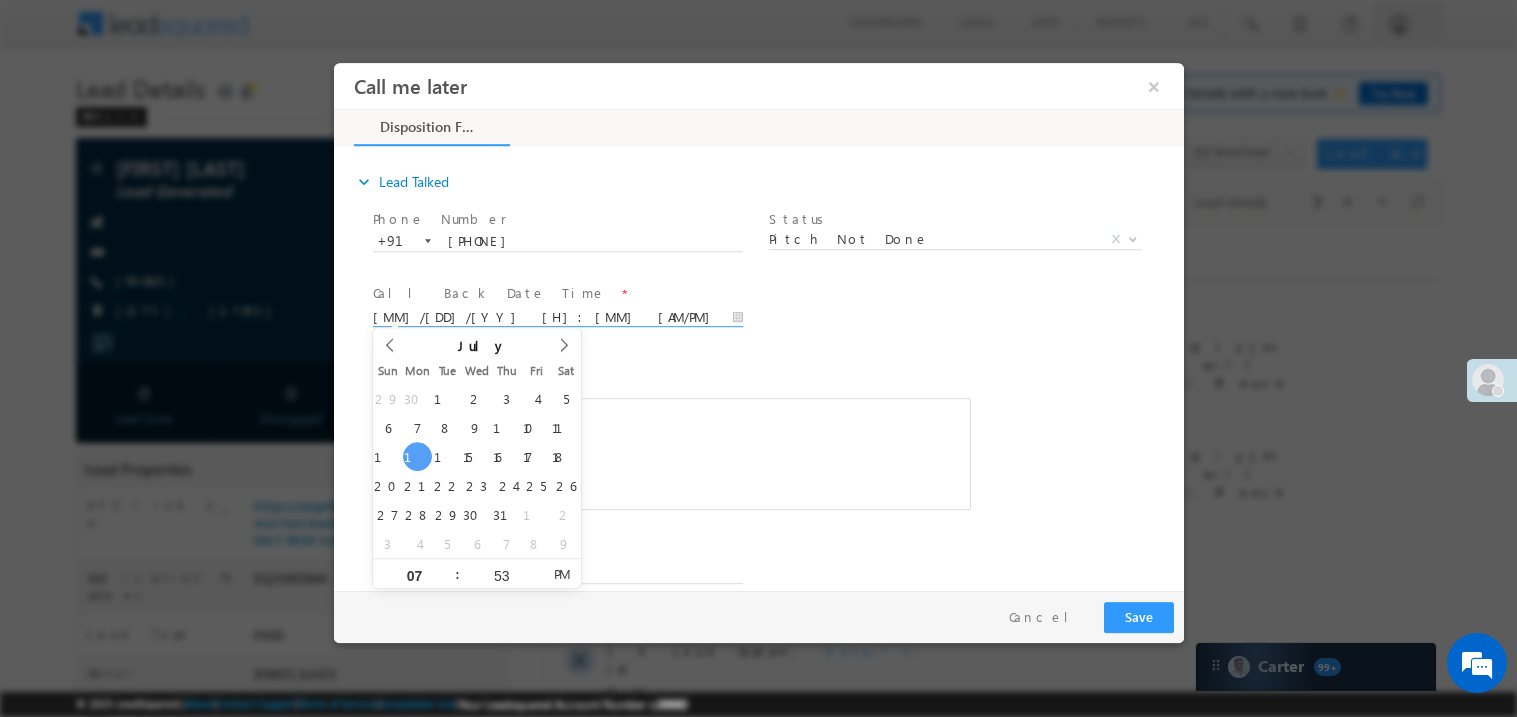 click at bounding box center (671, 453) 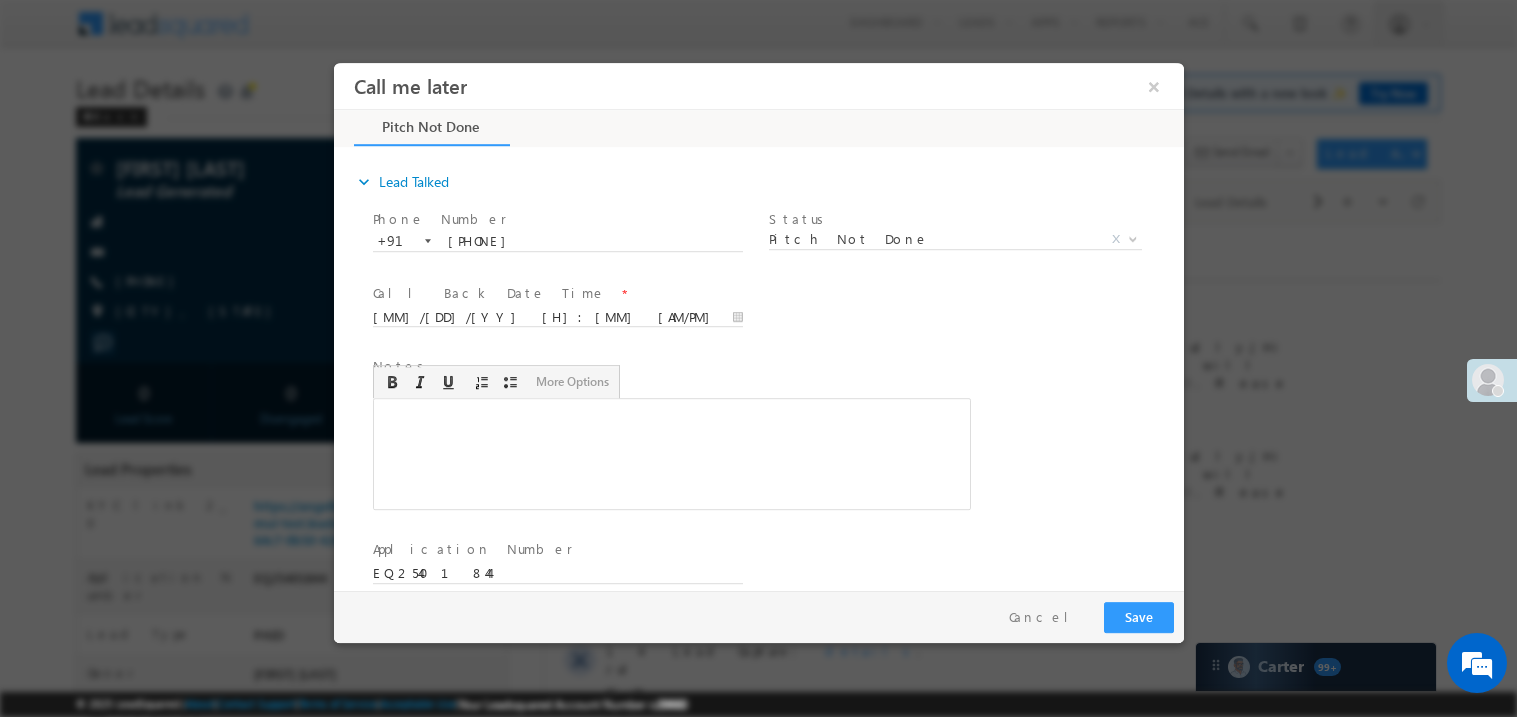 type 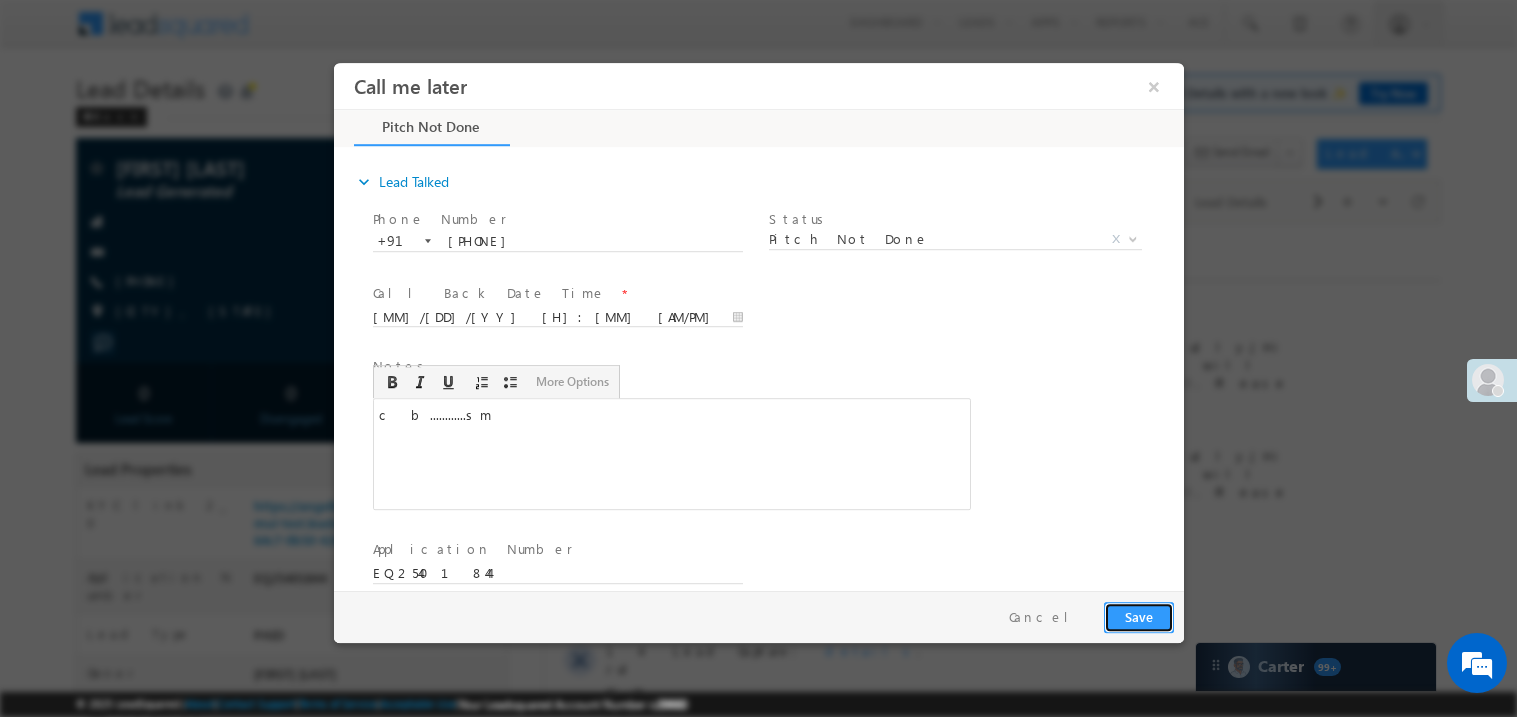 click on "Save" at bounding box center (1138, 616) 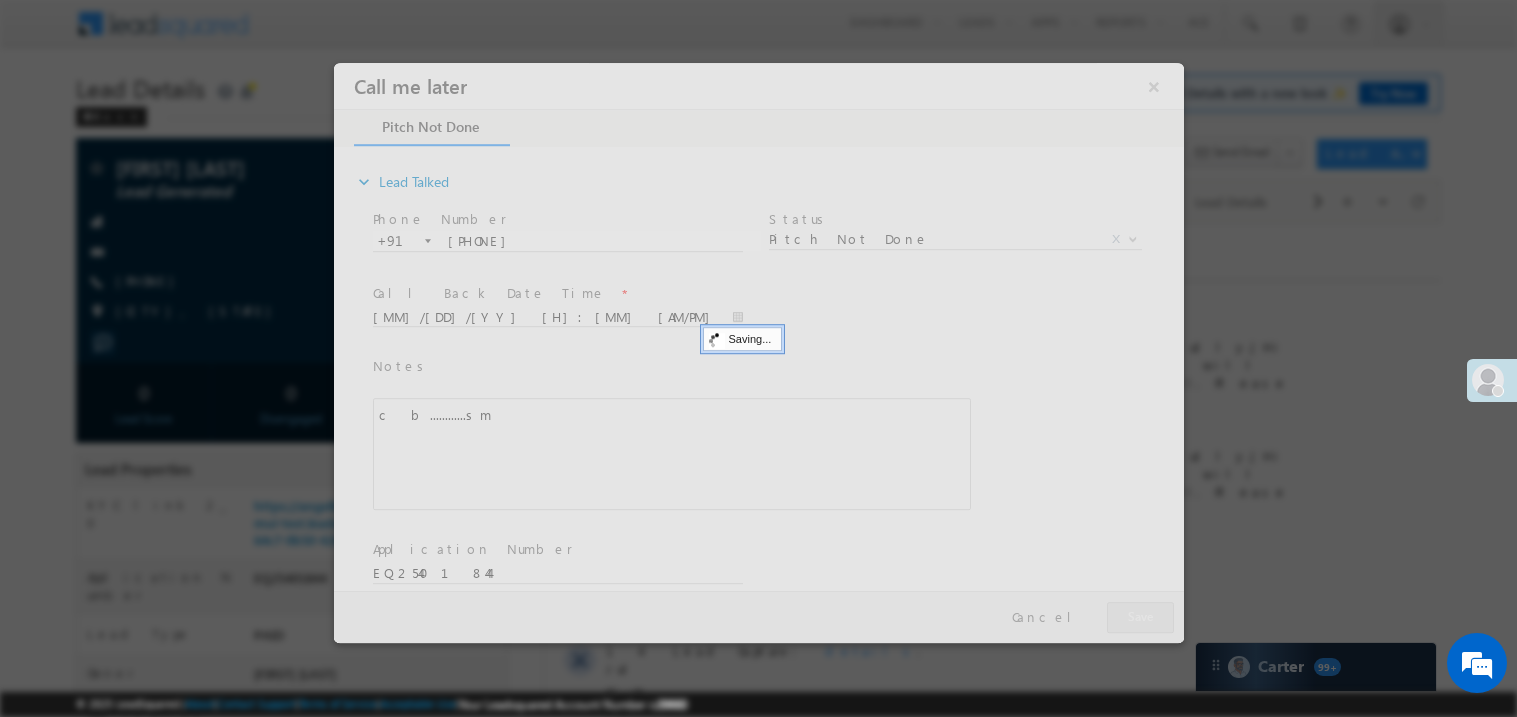 click at bounding box center [758, 352] 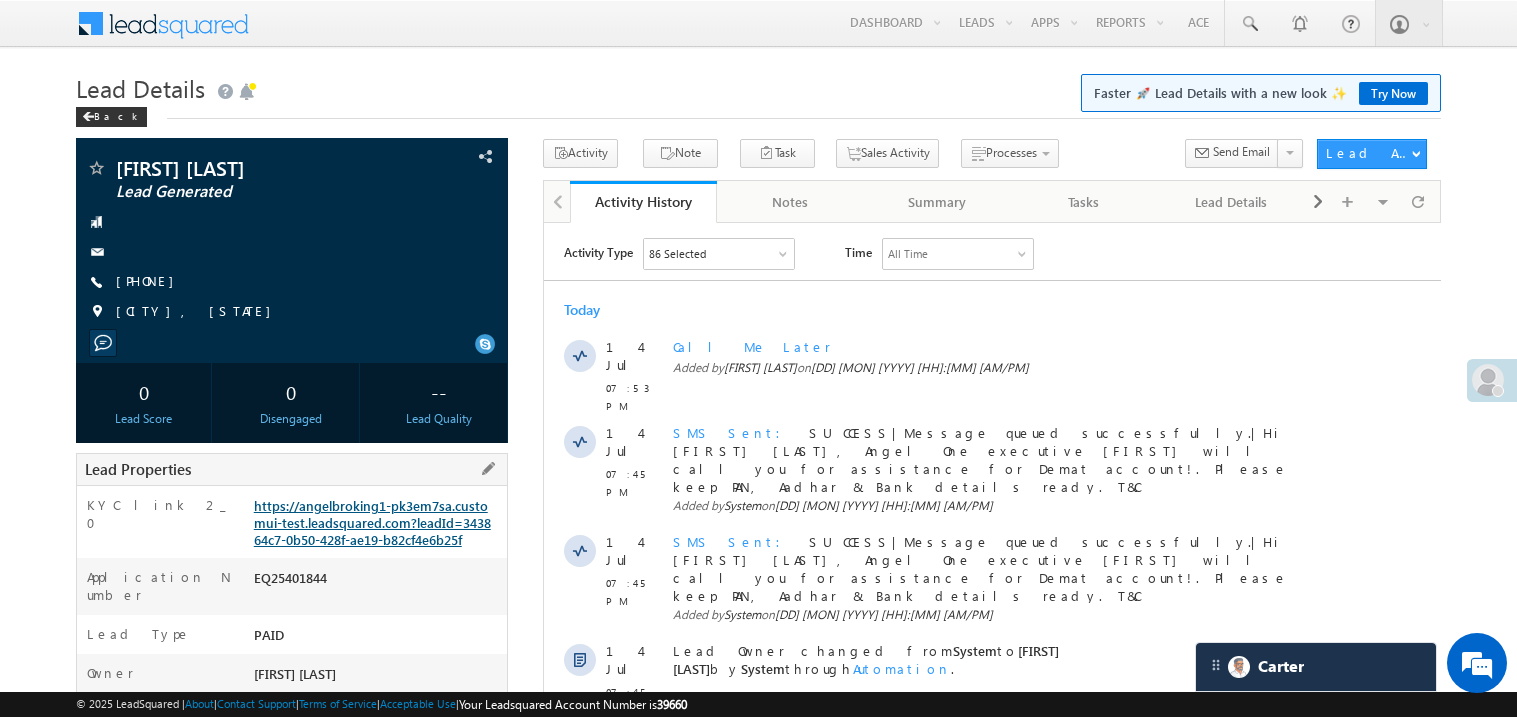 click on "https://angelbroking1-pk3em7sa.customui-test.leadsquared.com?leadId=343864c7-0b50-428f-ae19-b82cf4e6b25f" at bounding box center (372, 522) 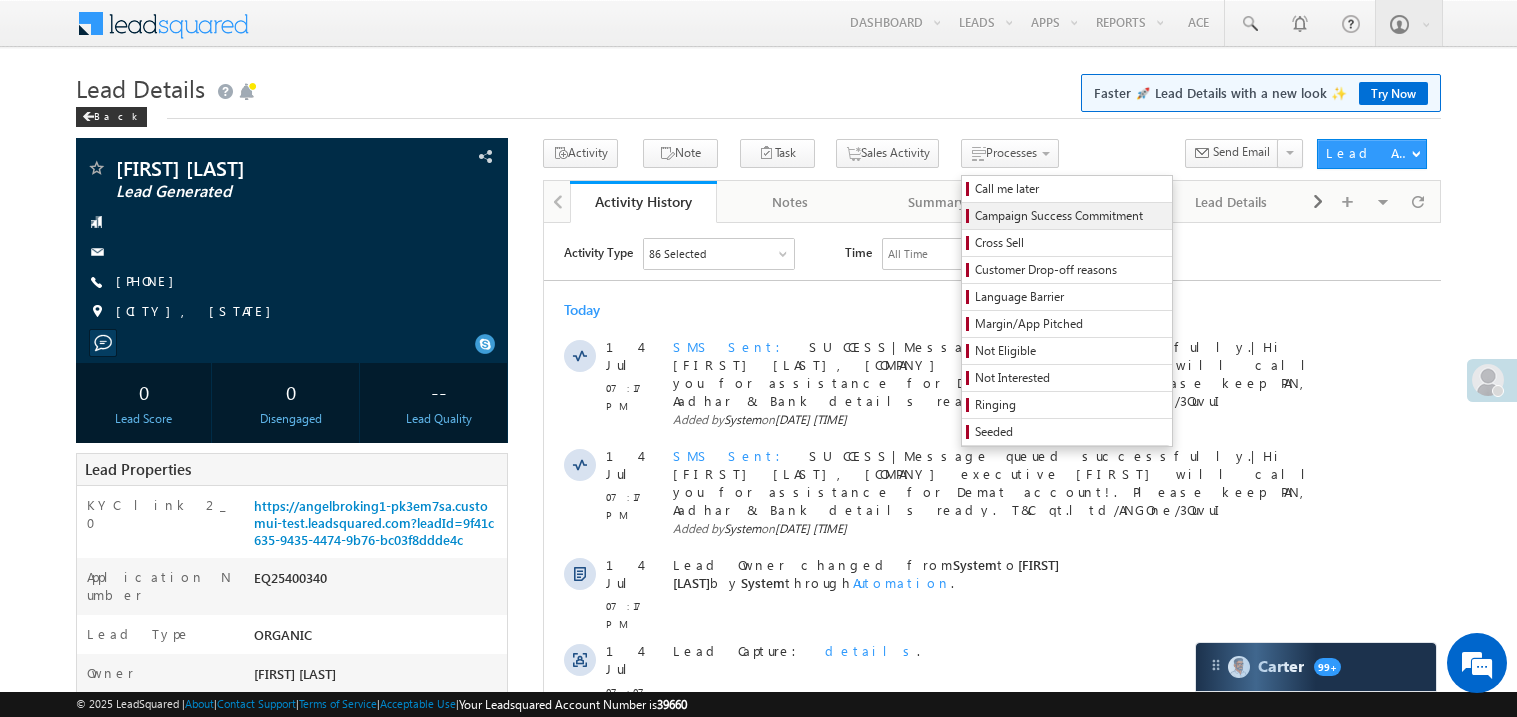 scroll, scrollTop: 0, scrollLeft: 0, axis: both 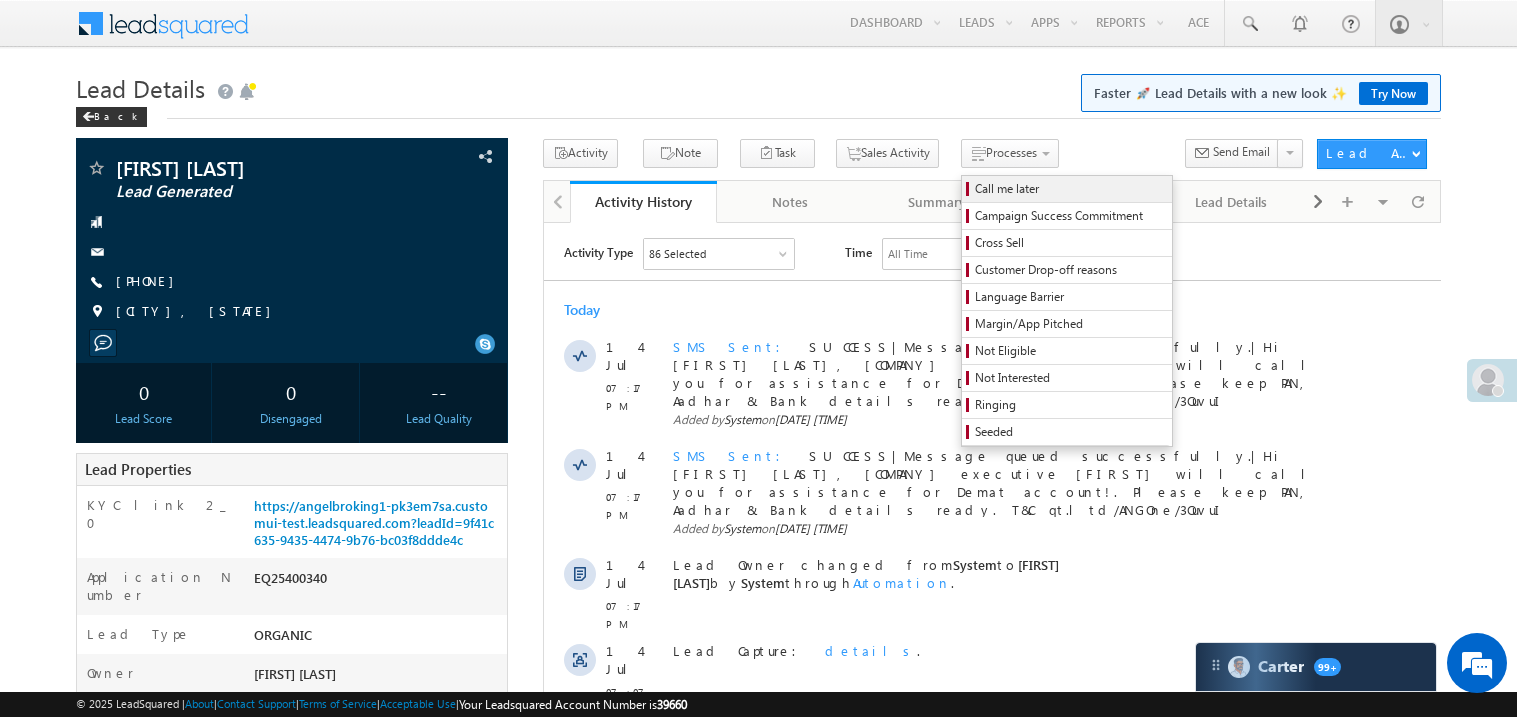 click on "Call me later" at bounding box center (1070, 189) 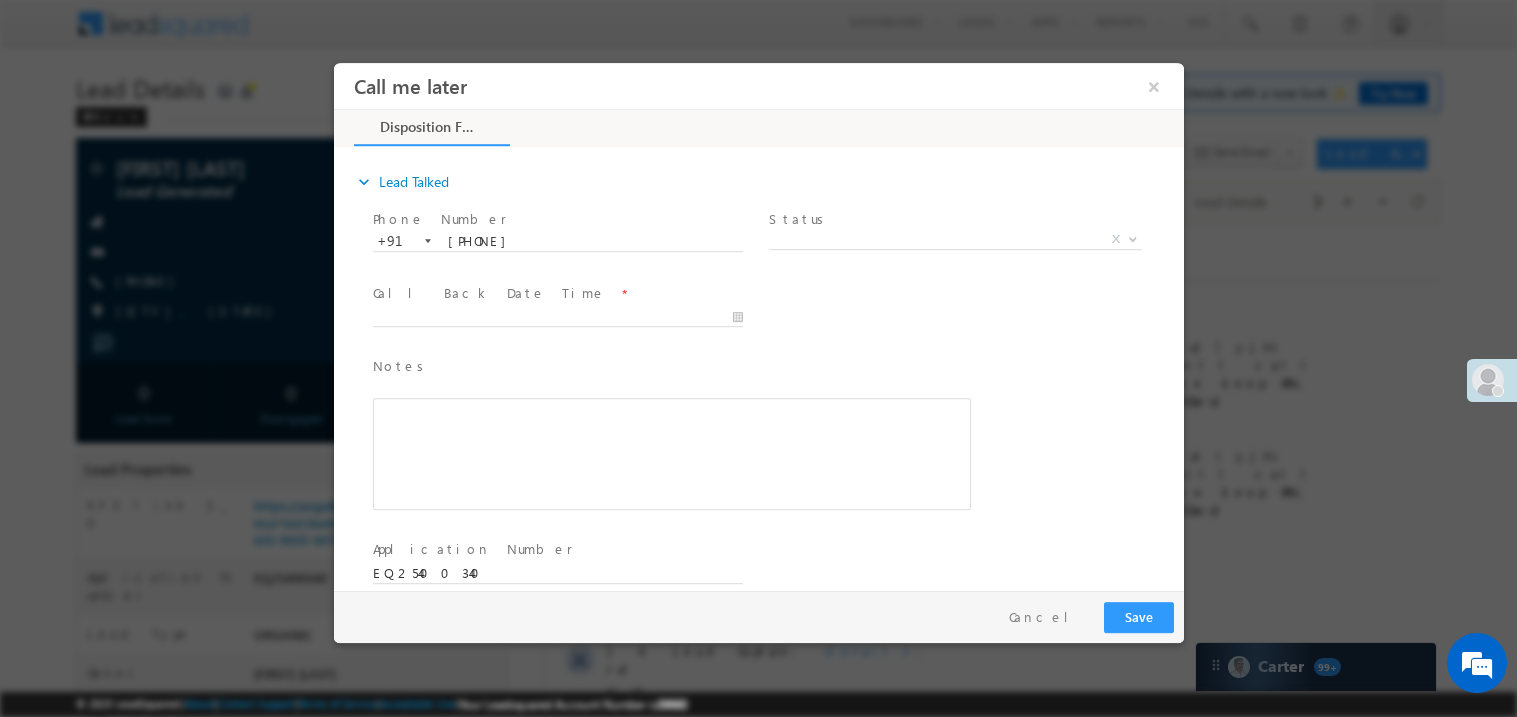 scroll, scrollTop: 0, scrollLeft: 0, axis: both 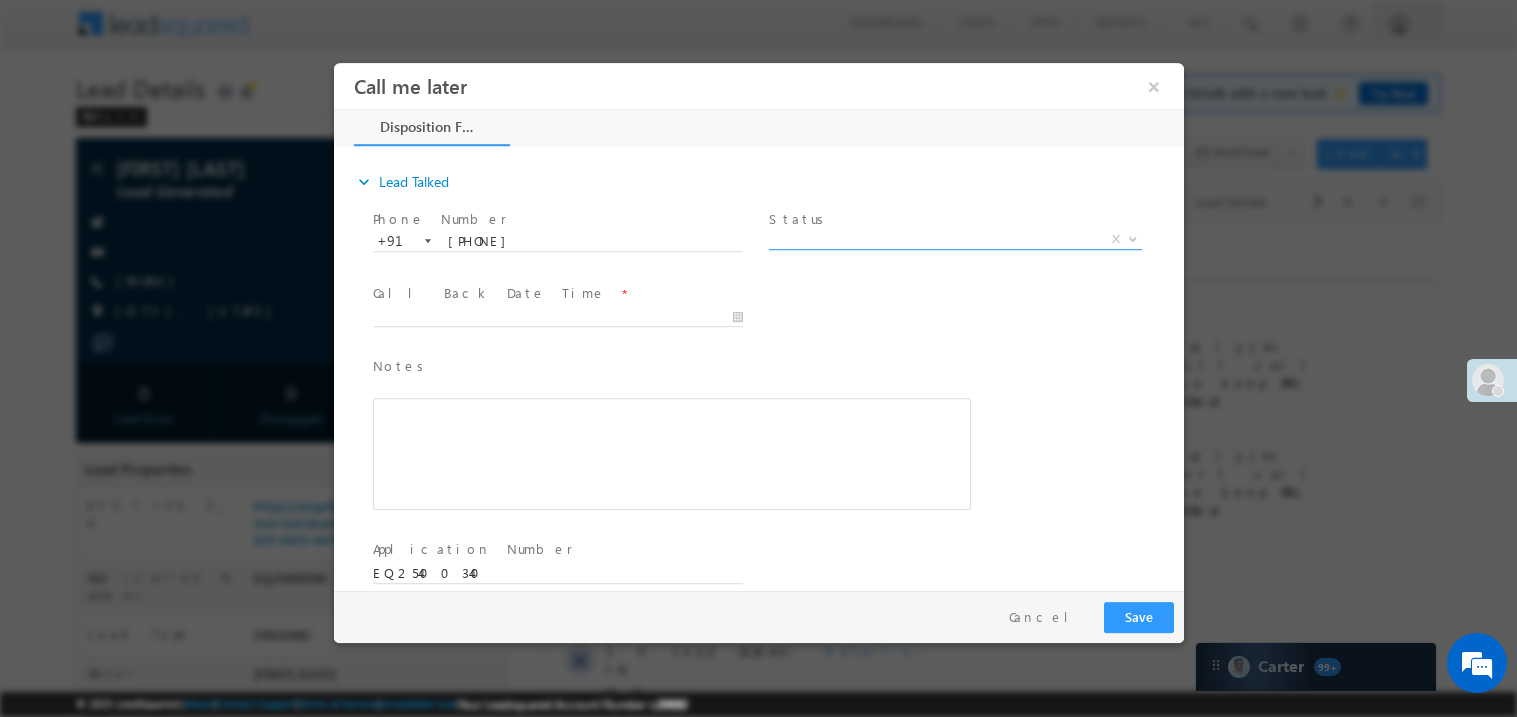 click on "X" at bounding box center [954, 239] 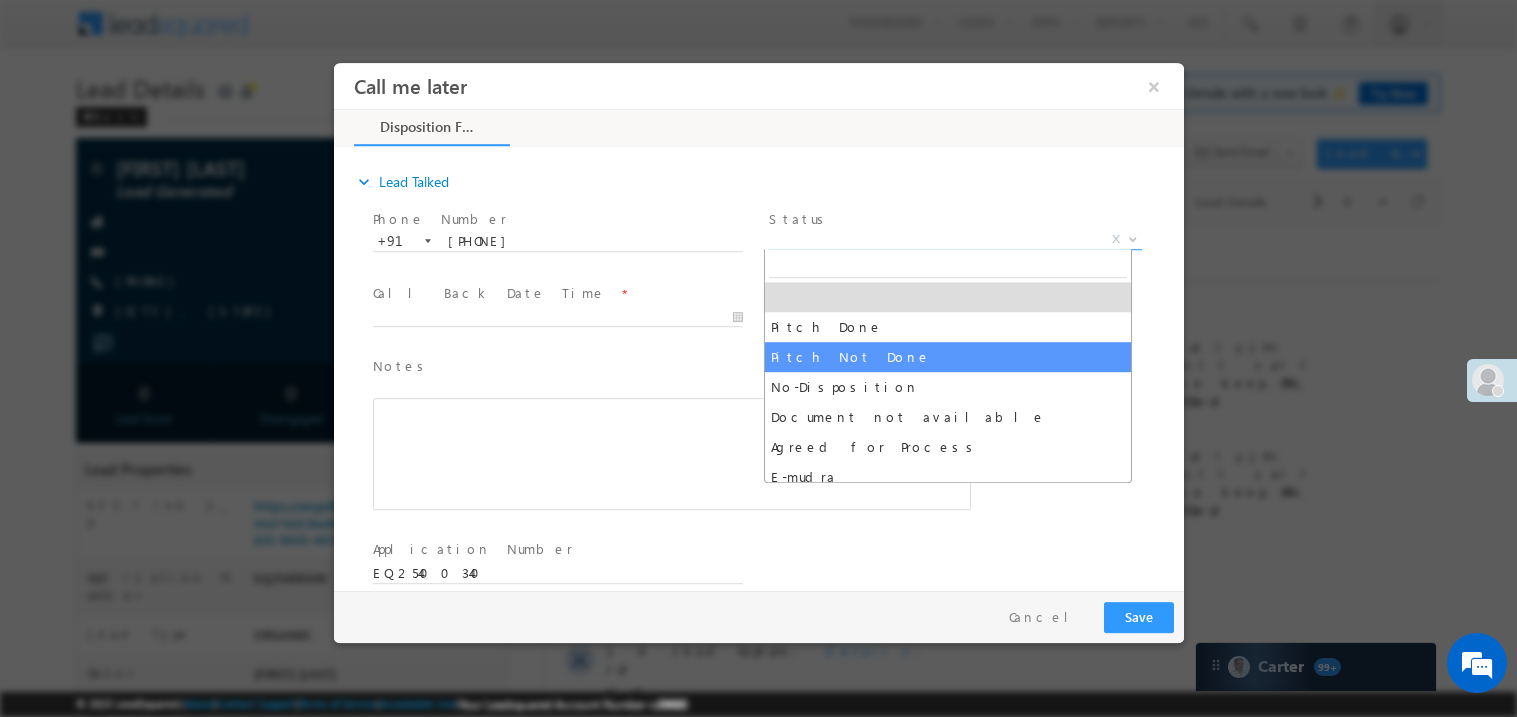 select on "Pitch Not Done" 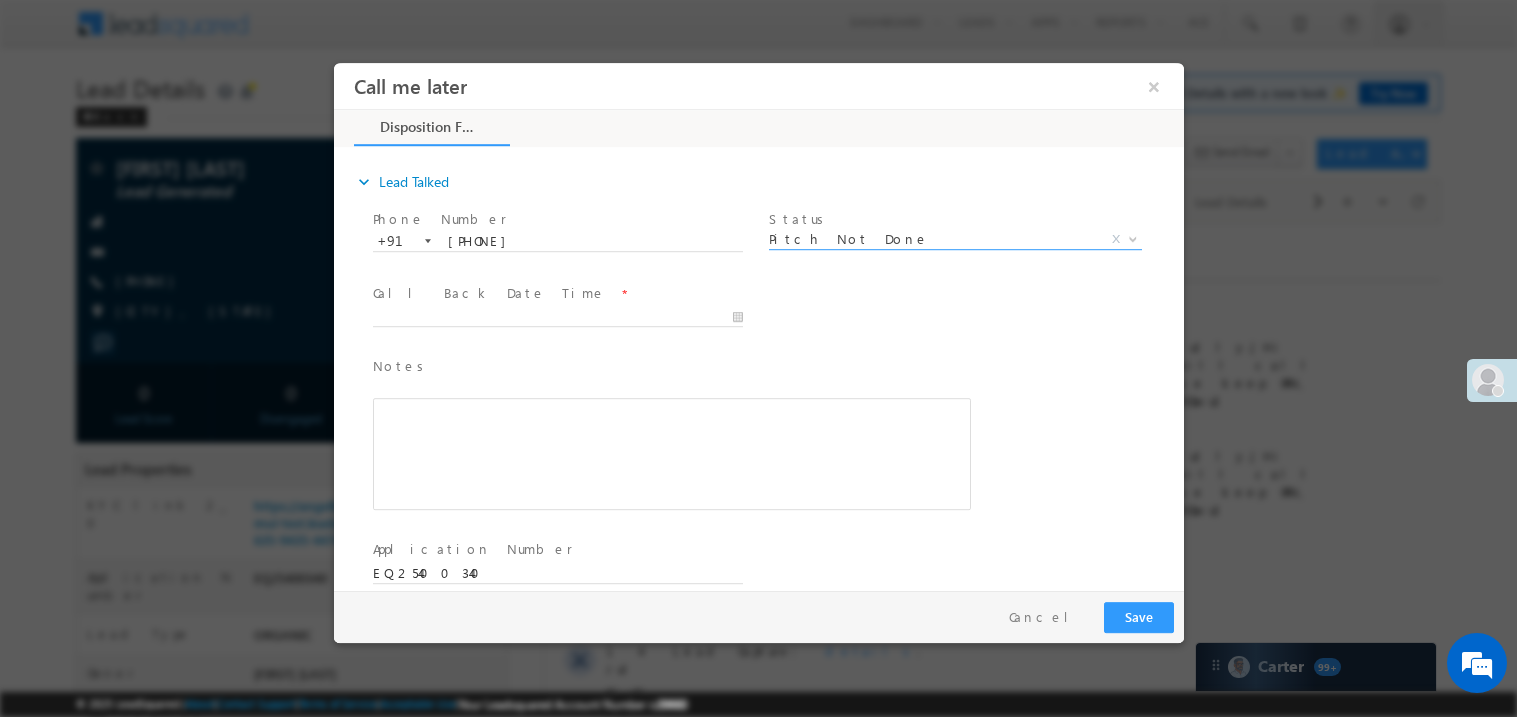 click at bounding box center [556, 336] 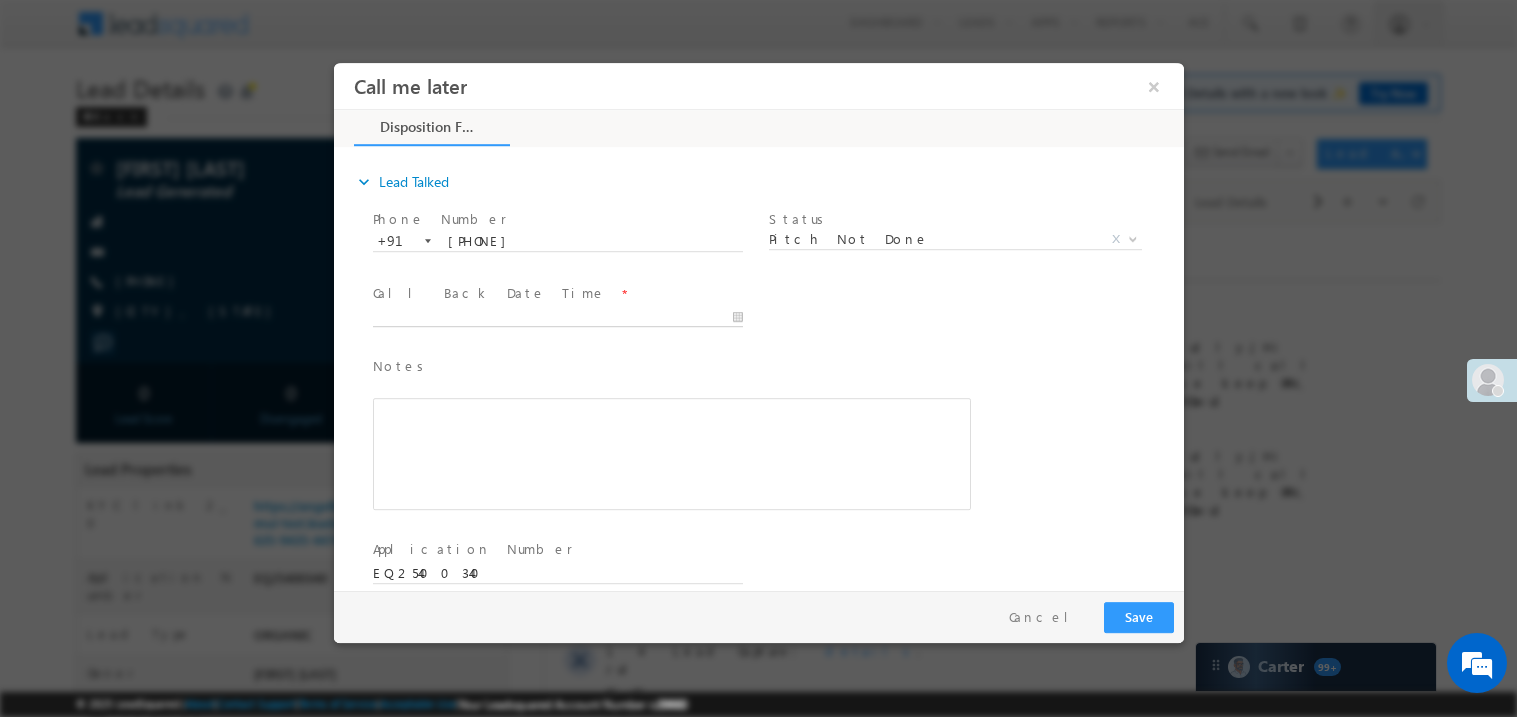 click on "Call me later
×" at bounding box center [758, 325] 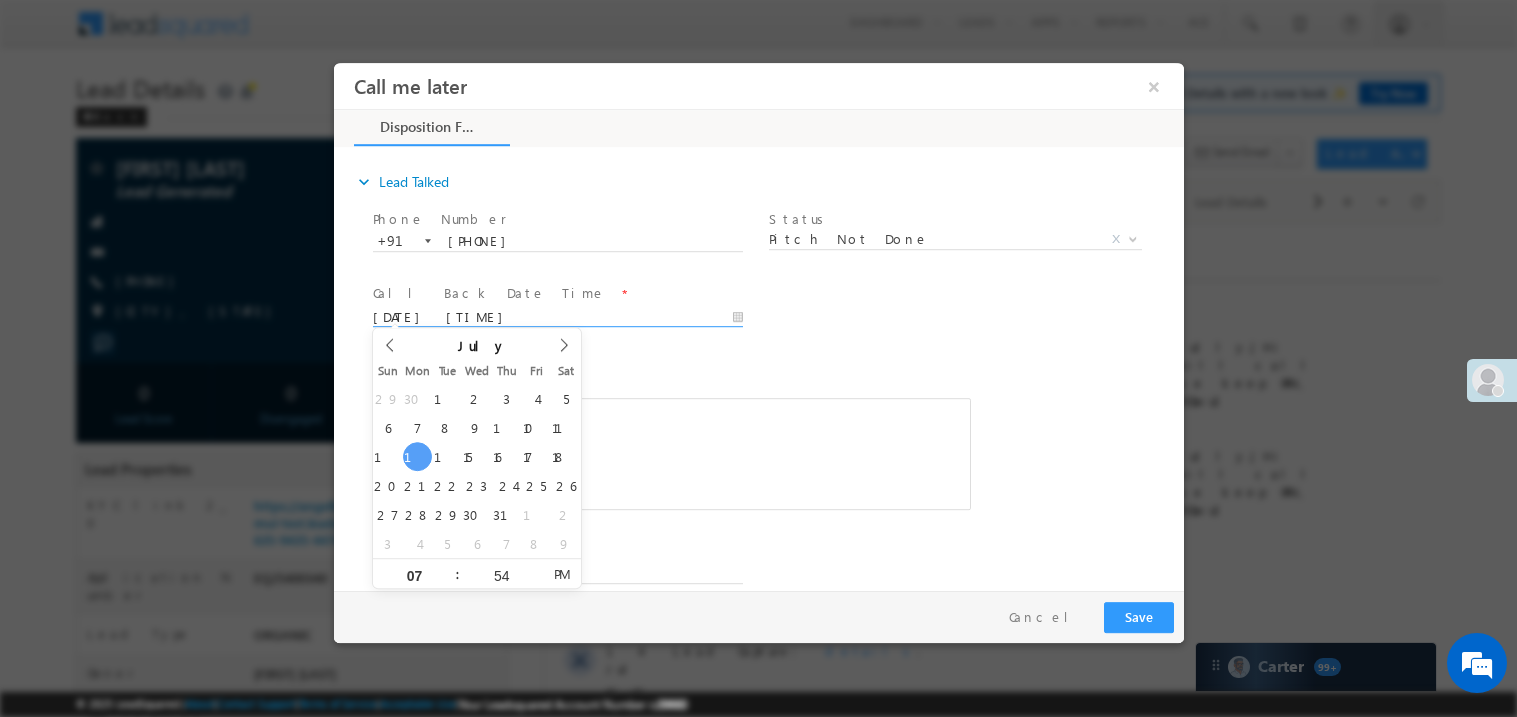 click at bounding box center [671, 453] 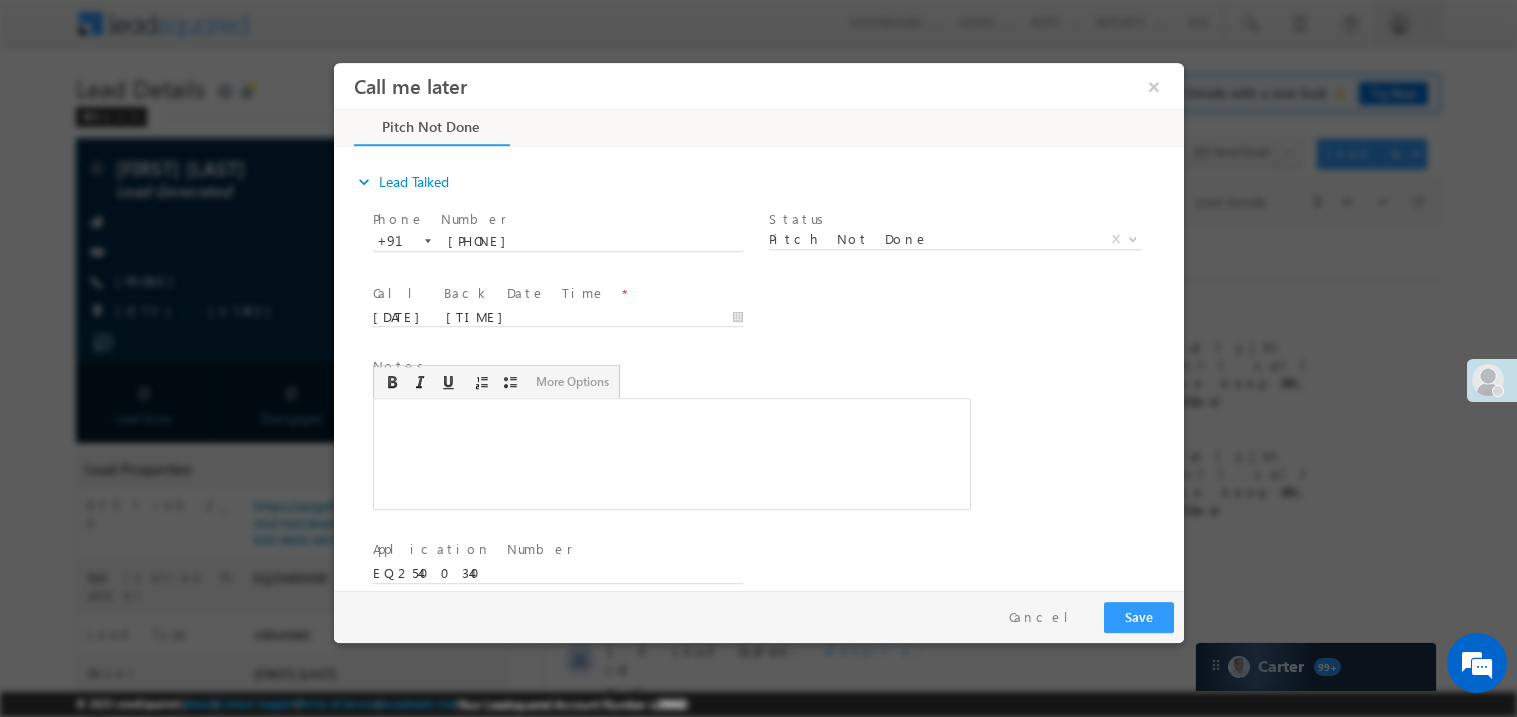 type 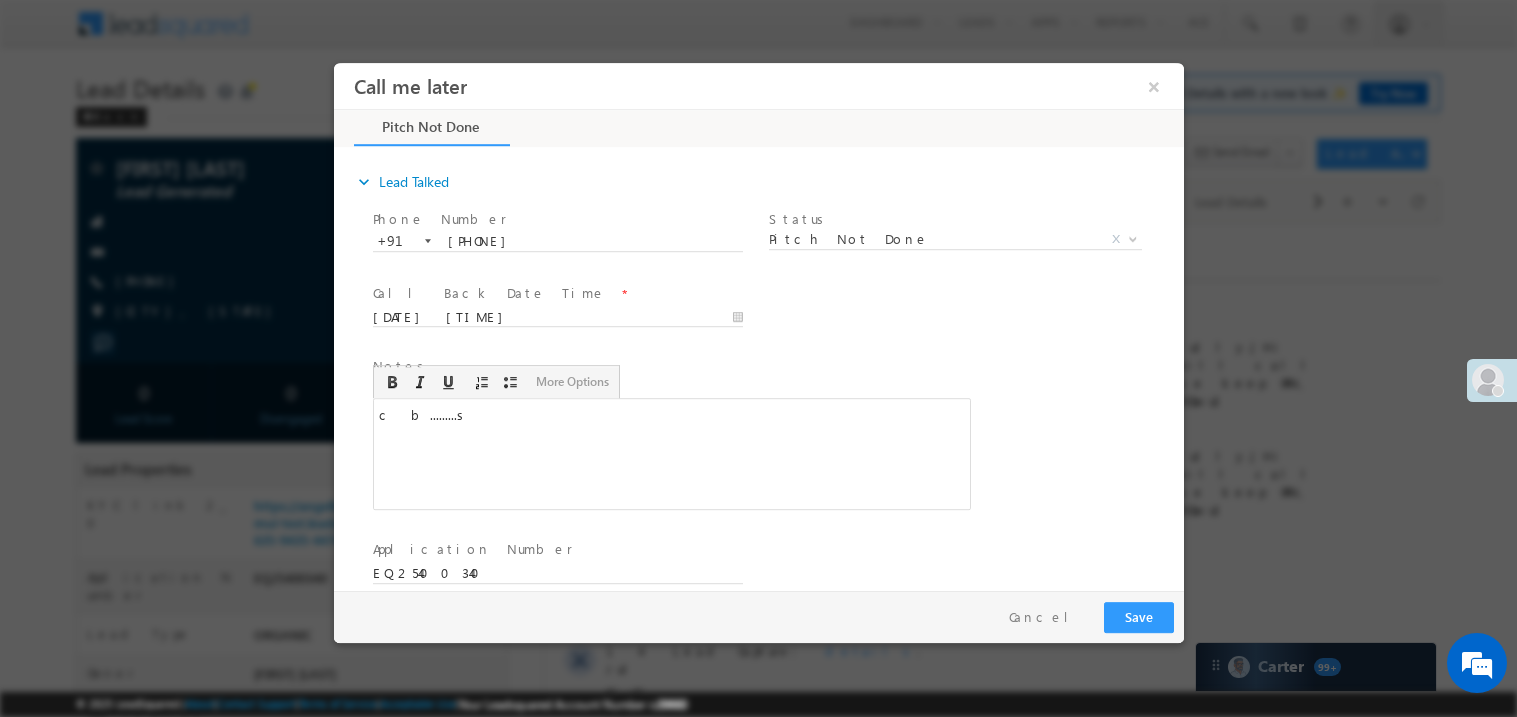 scroll, scrollTop: 0, scrollLeft: 0, axis: both 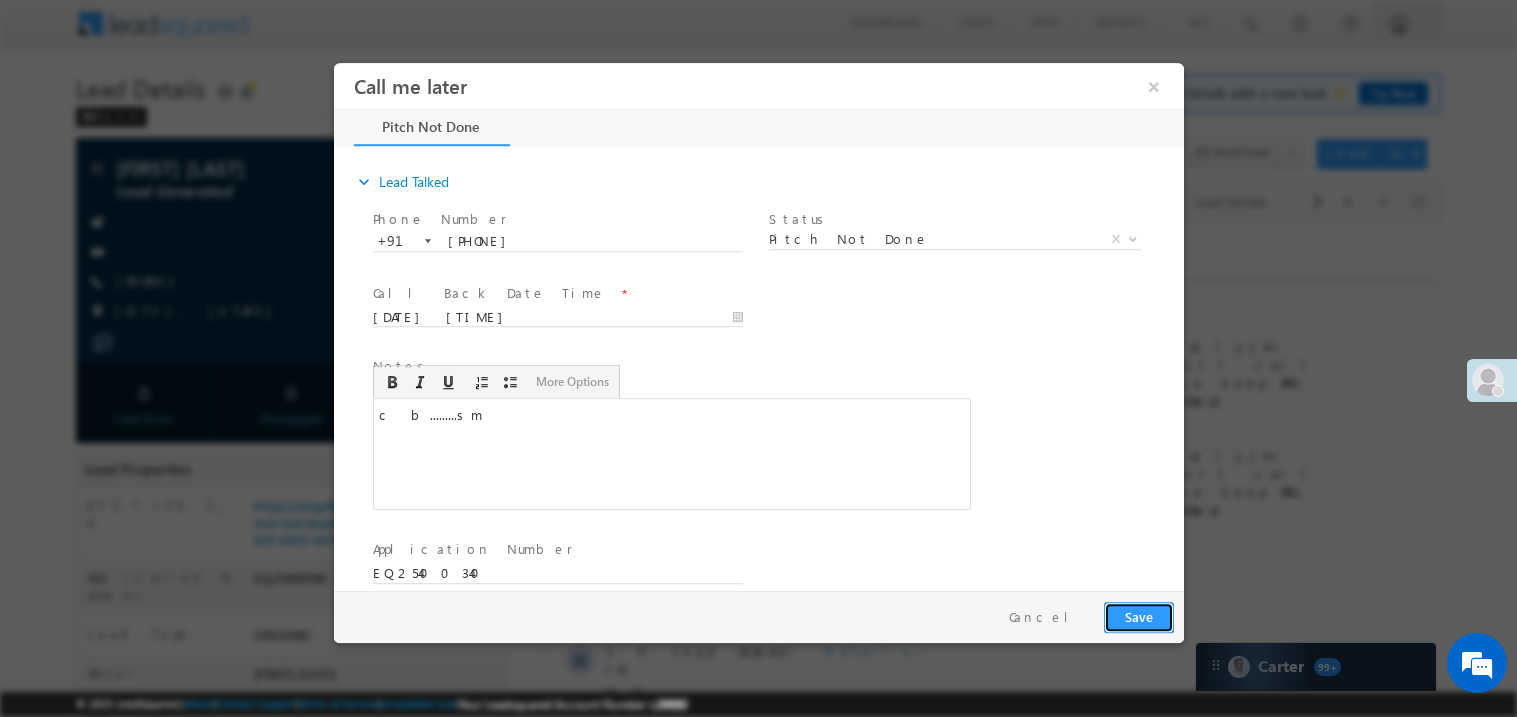 click on "Save" at bounding box center [1138, 616] 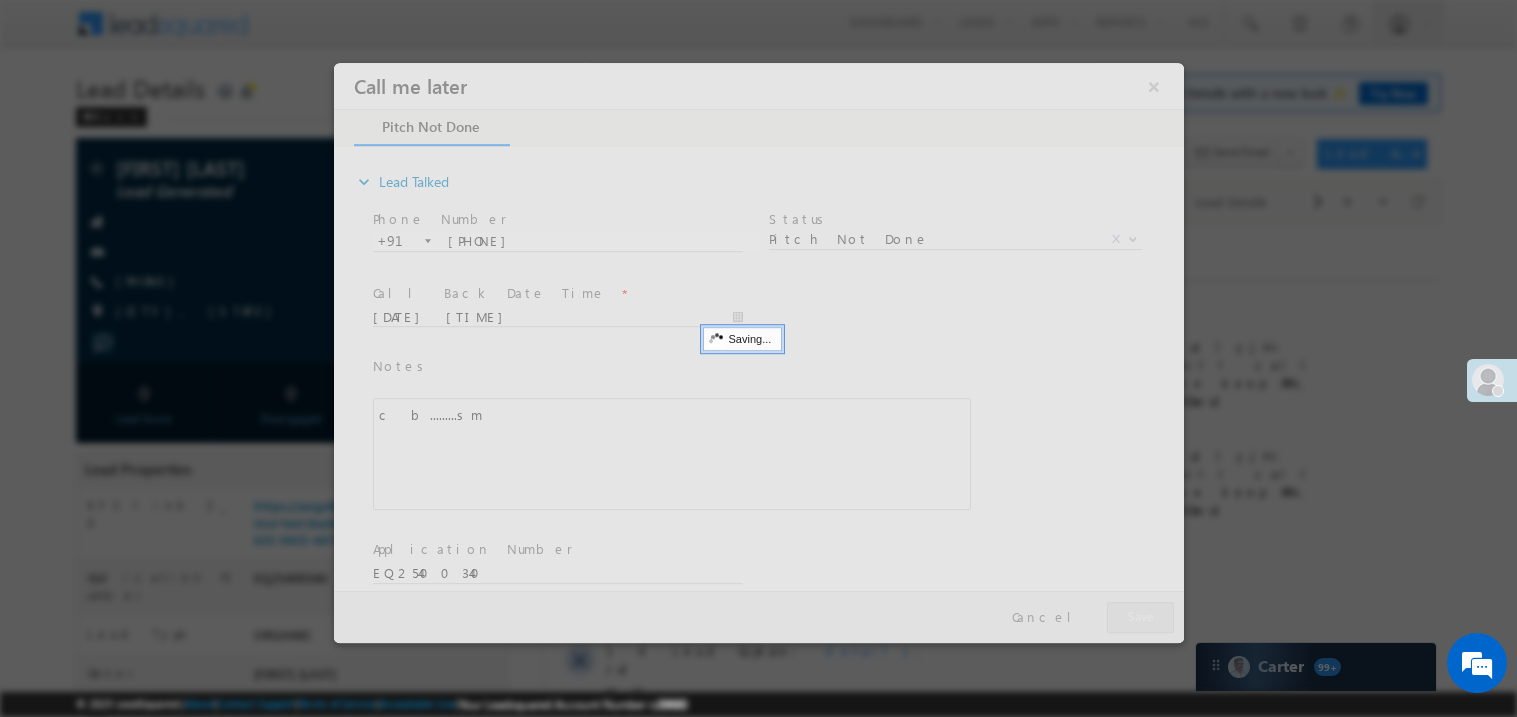 click at bounding box center [758, 352] 